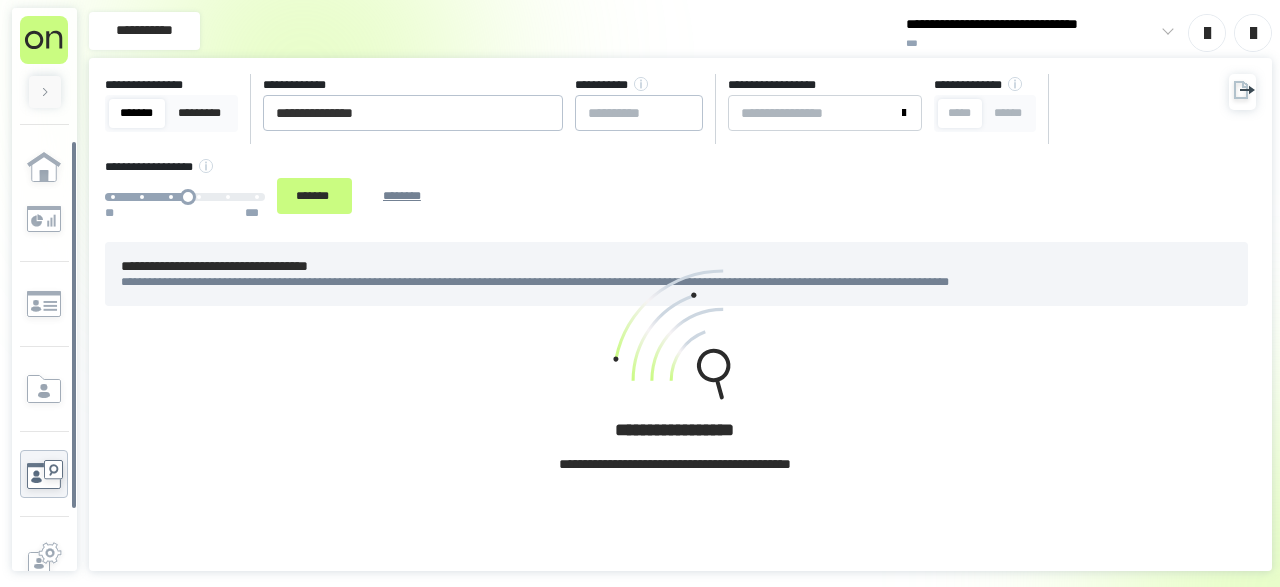 scroll, scrollTop: 0, scrollLeft: 0, axis: both 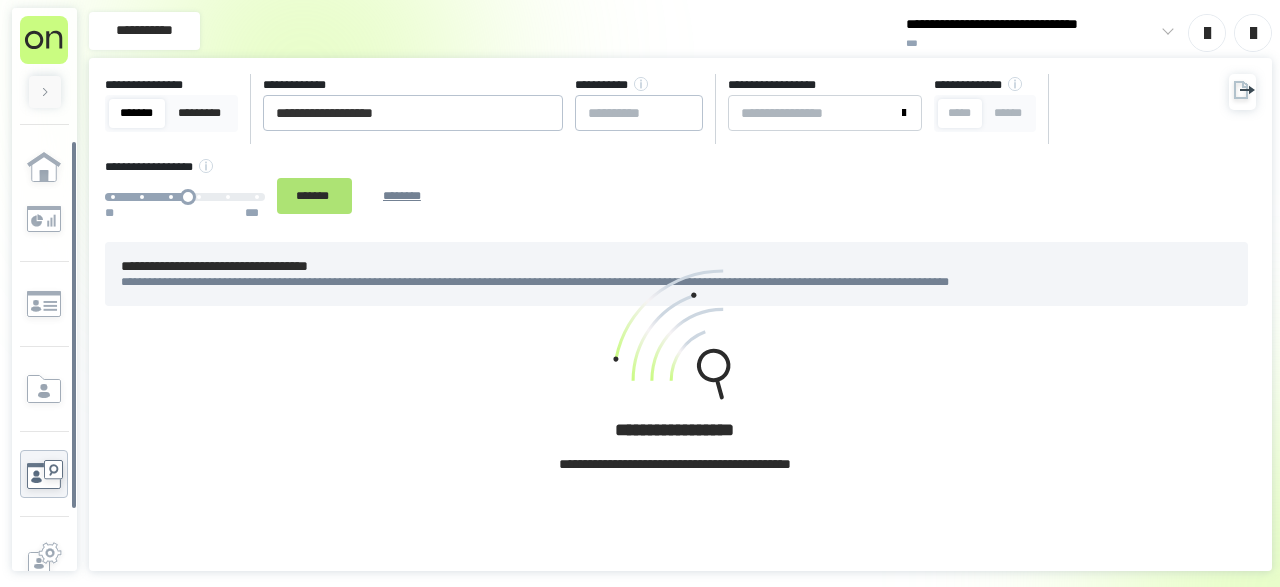 click on "*******" at bounding box center (314, 195) 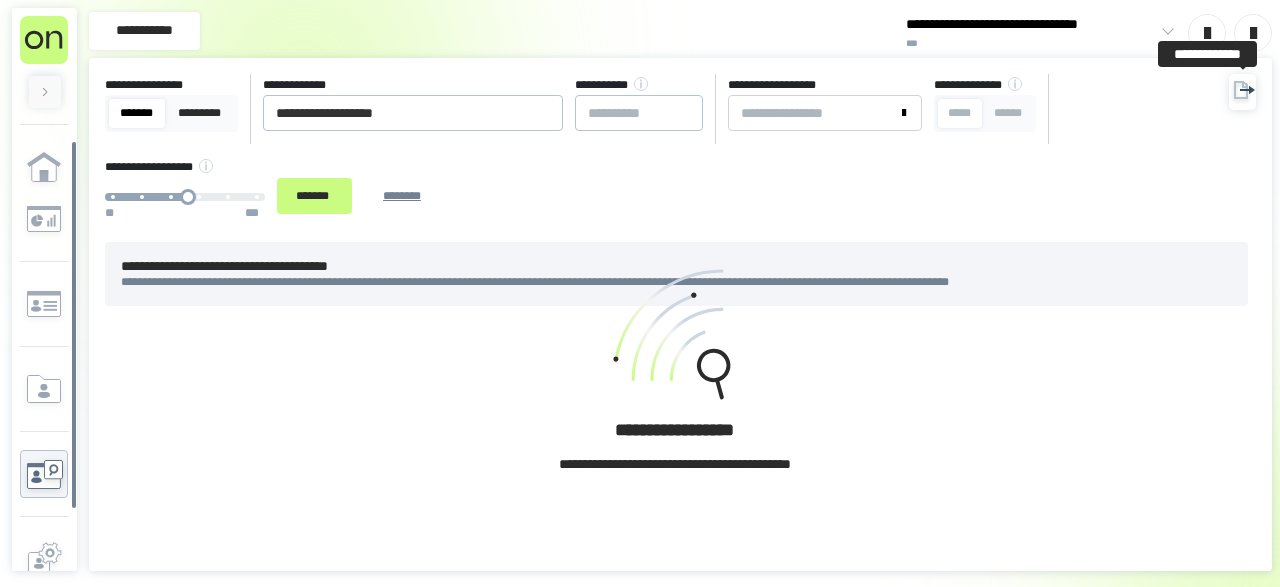 click 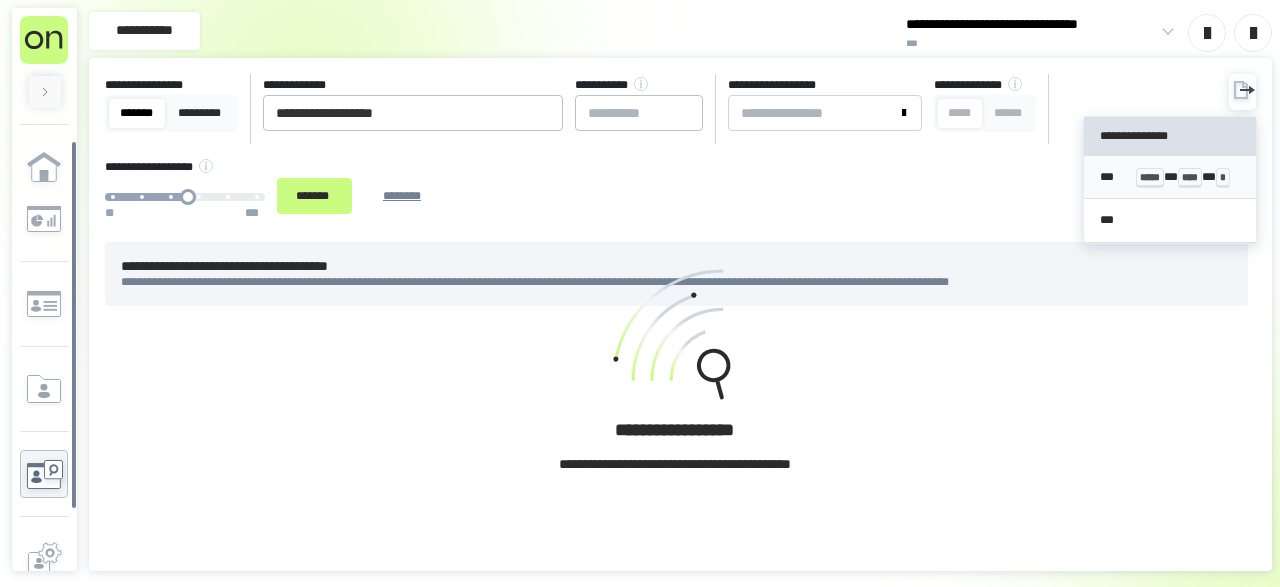 click on "*** ***** * **** *   *" at bounding box center (1169, 177) 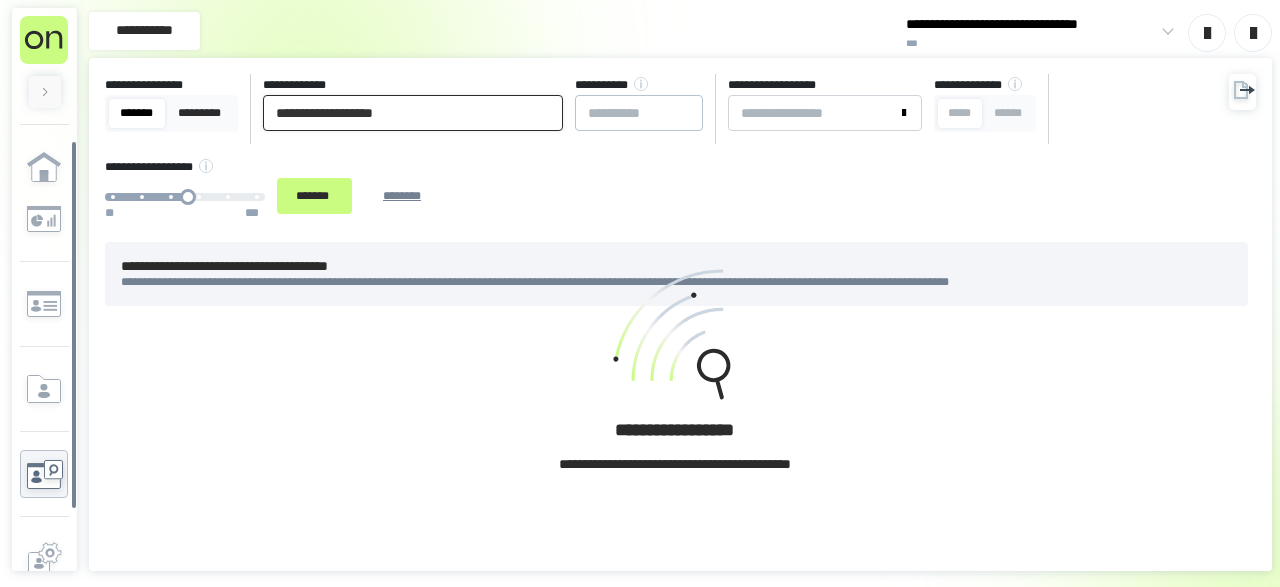 drag, startPoint x: 450, startPoint y: 114, endPoint x: 15, endPoint y: 120, distance: 435.04138 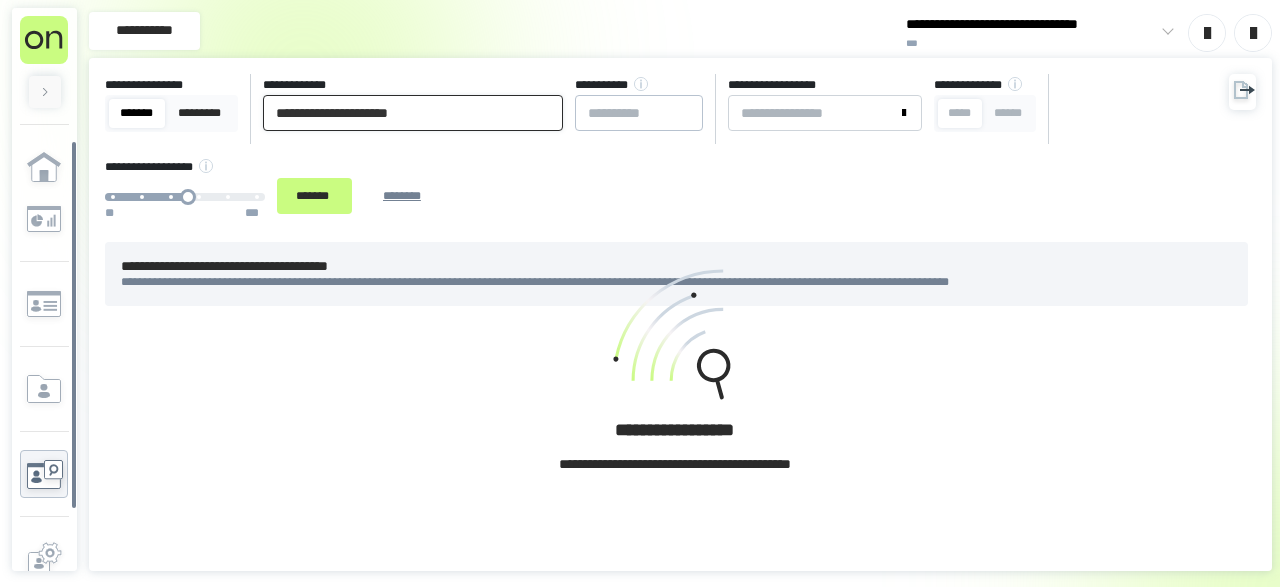 click on "**********" at bounding box center (413, 113) 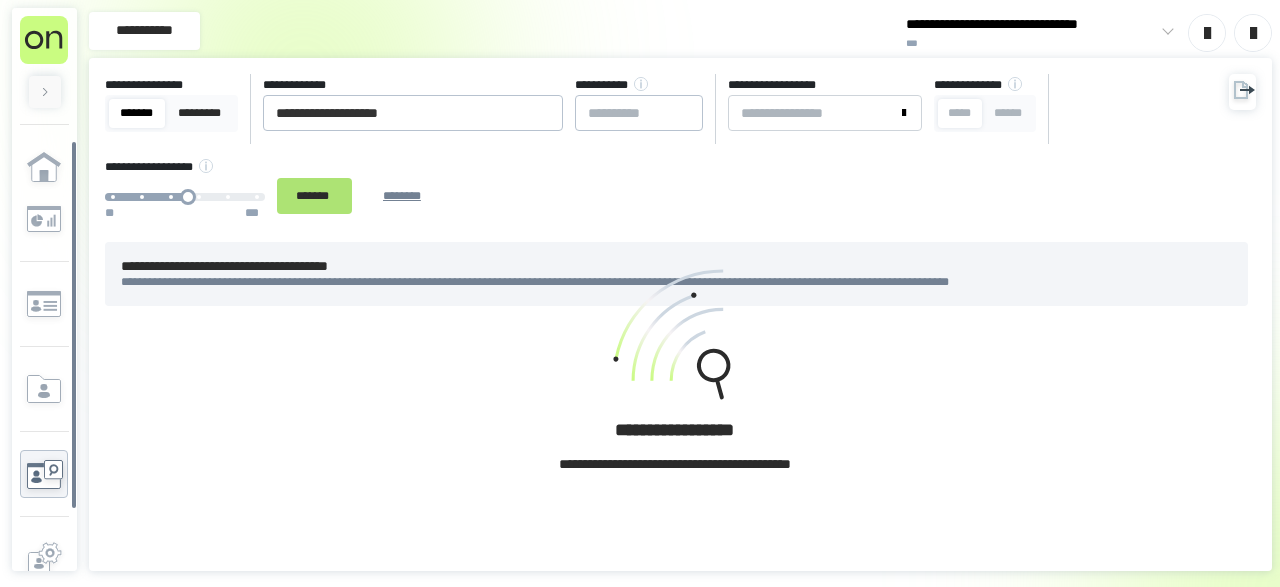 click on "*******" at bounding box center [314, 195] 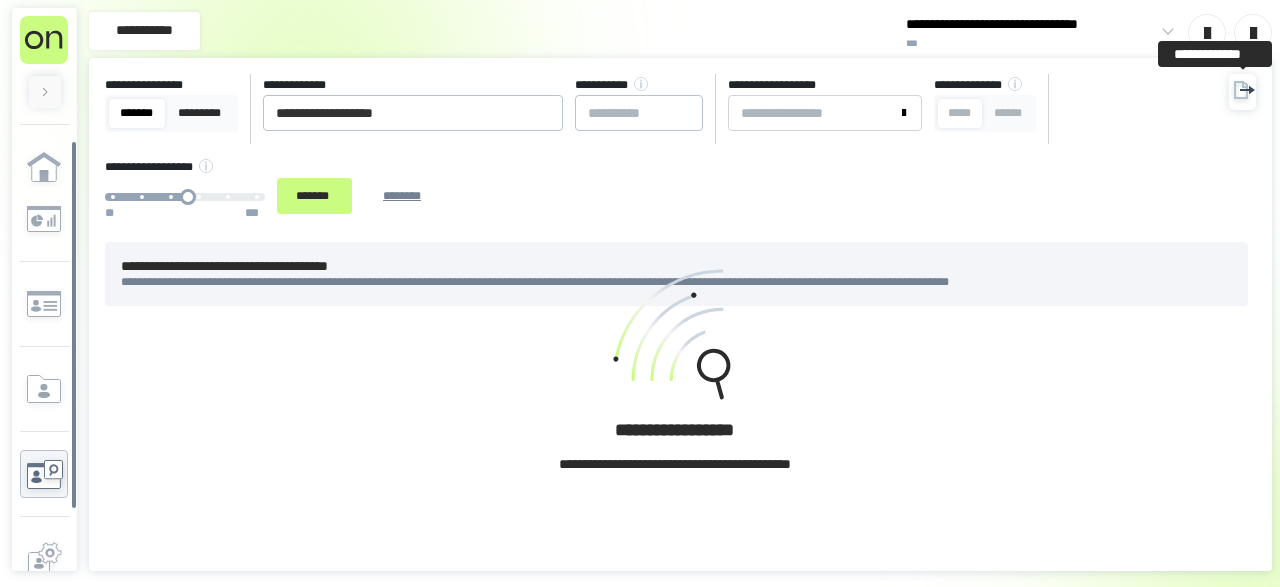 click 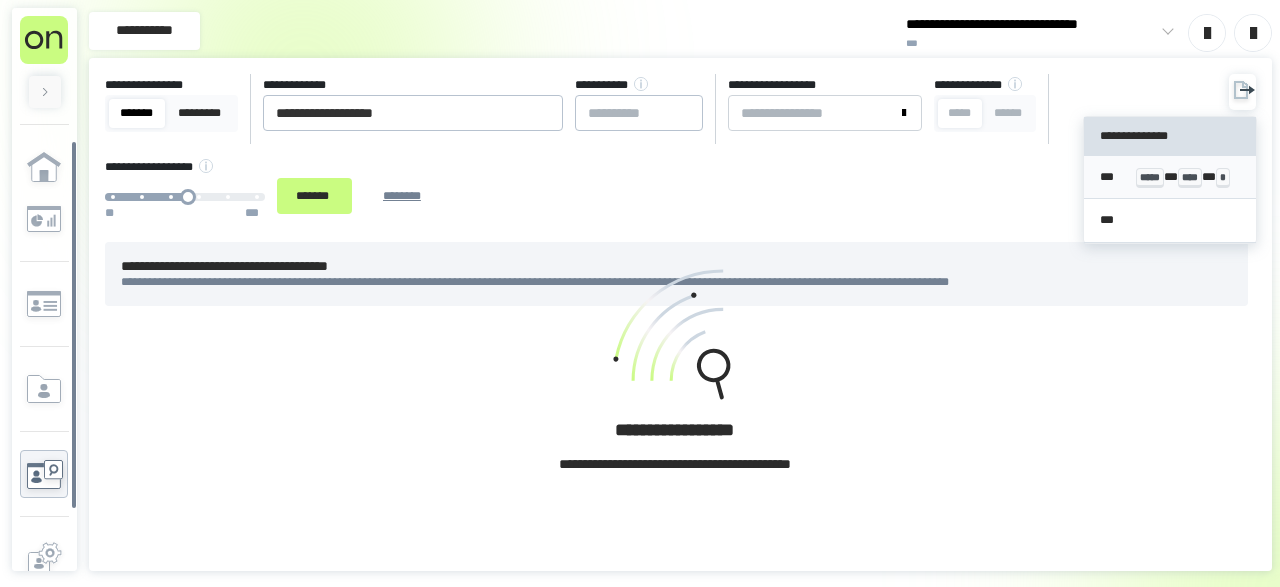 click on "*** ***** * **** *   *" at bounding box center (1169, 177) 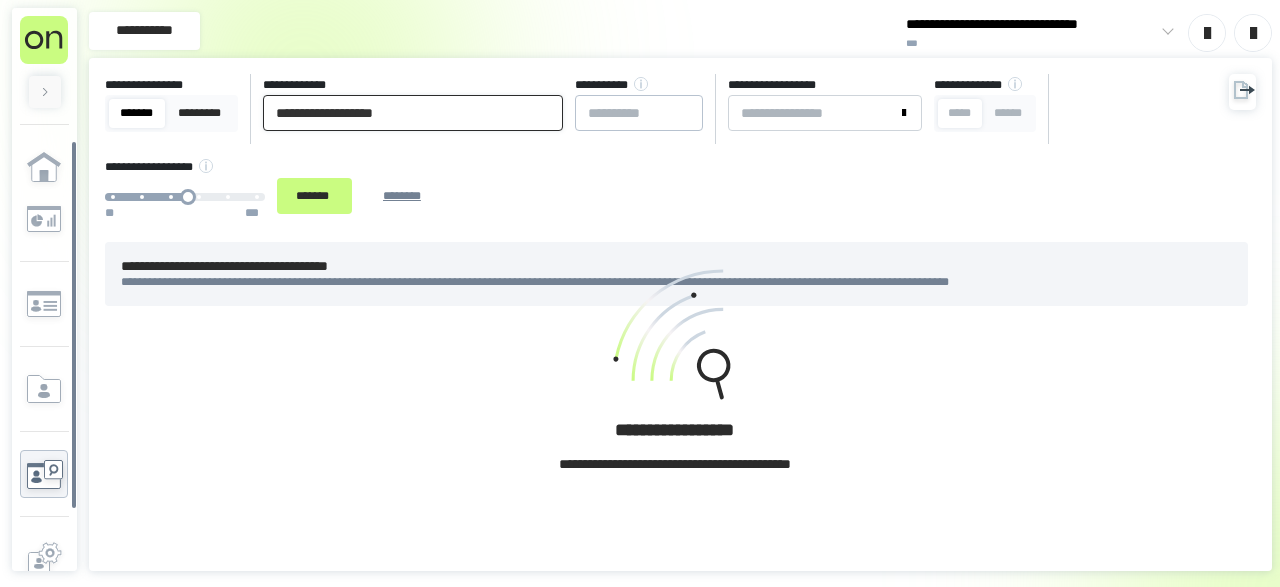 drag, startPoint x: 459, startPoint y: 107, endPoint x: 83, endPoint y: 107, distance: 376 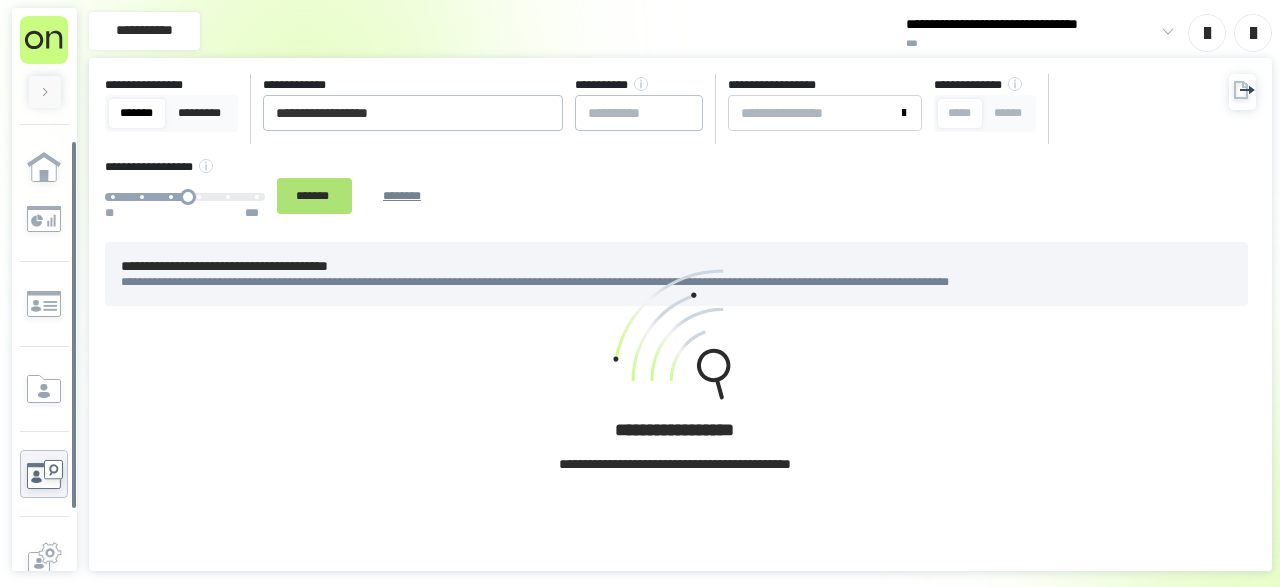 click on "*******" at bounding box center [314, 195] 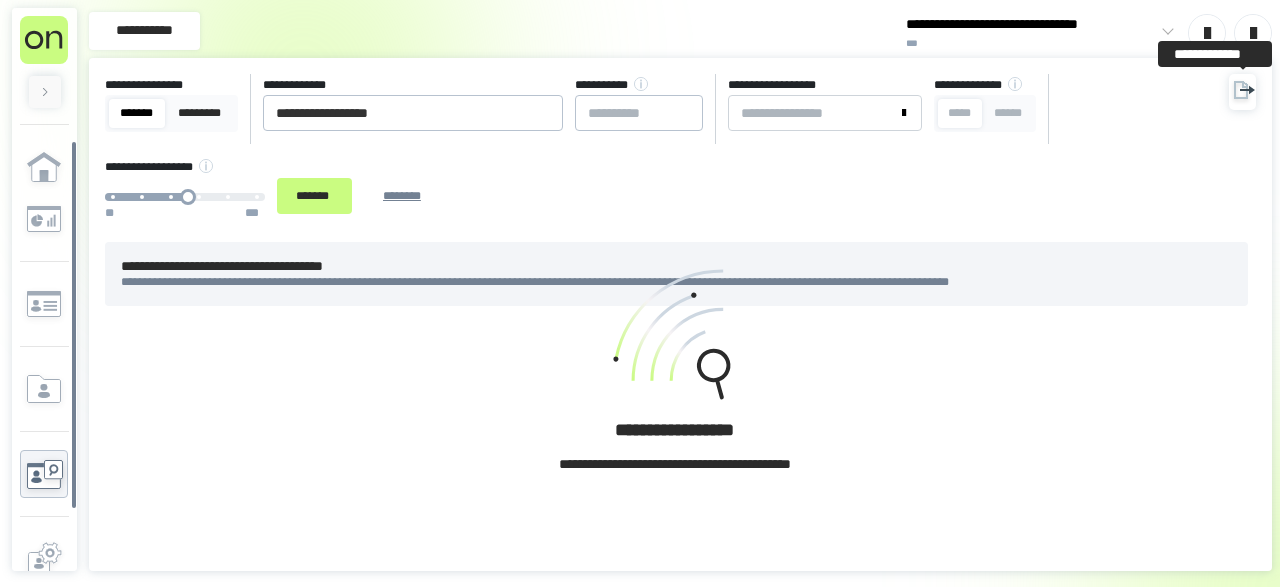 click 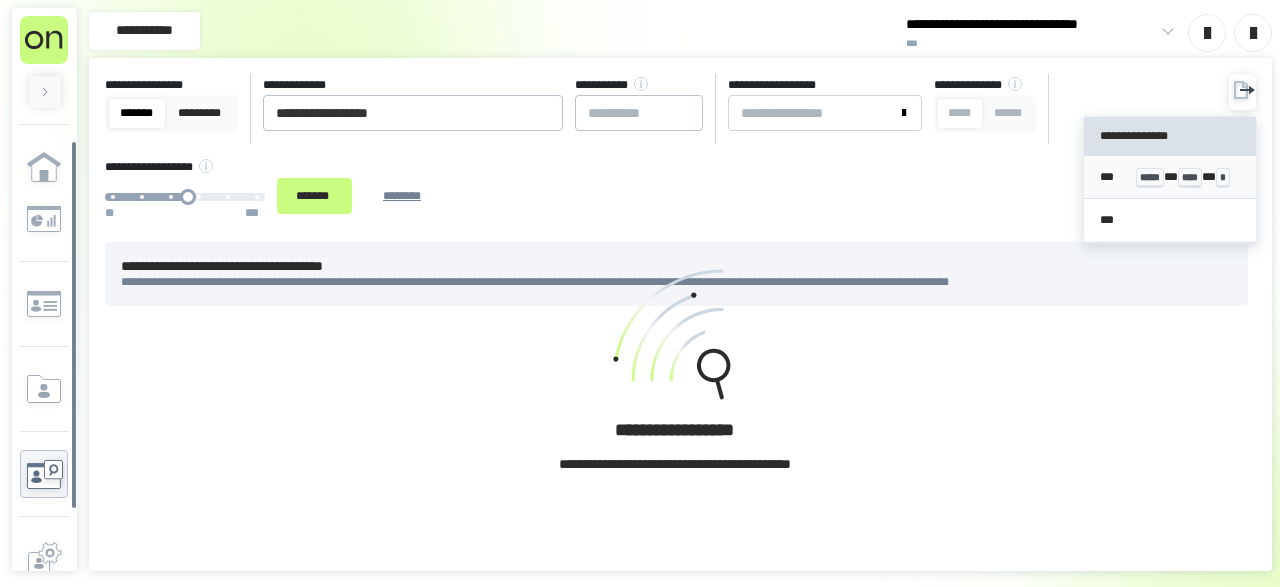 click on "*** ***** * **** *   *" at bounding box center [1169, 177] 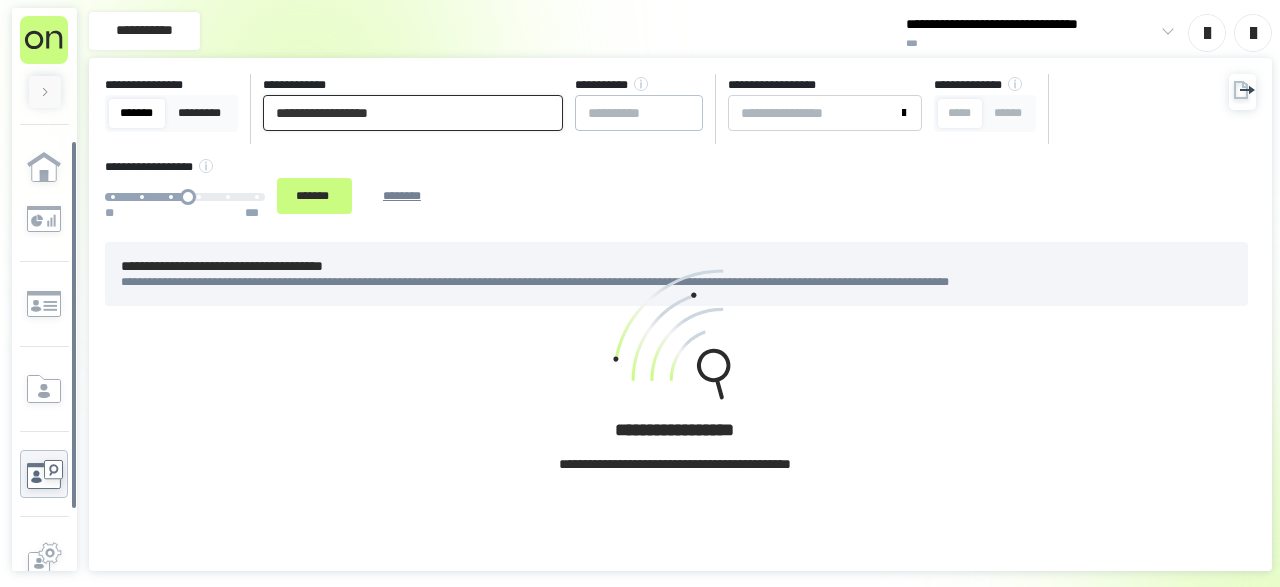 drag, startPoint x: 403, startPoint y: 109, endPoint x: 27, endPoint y: 115, distance: 376.04788 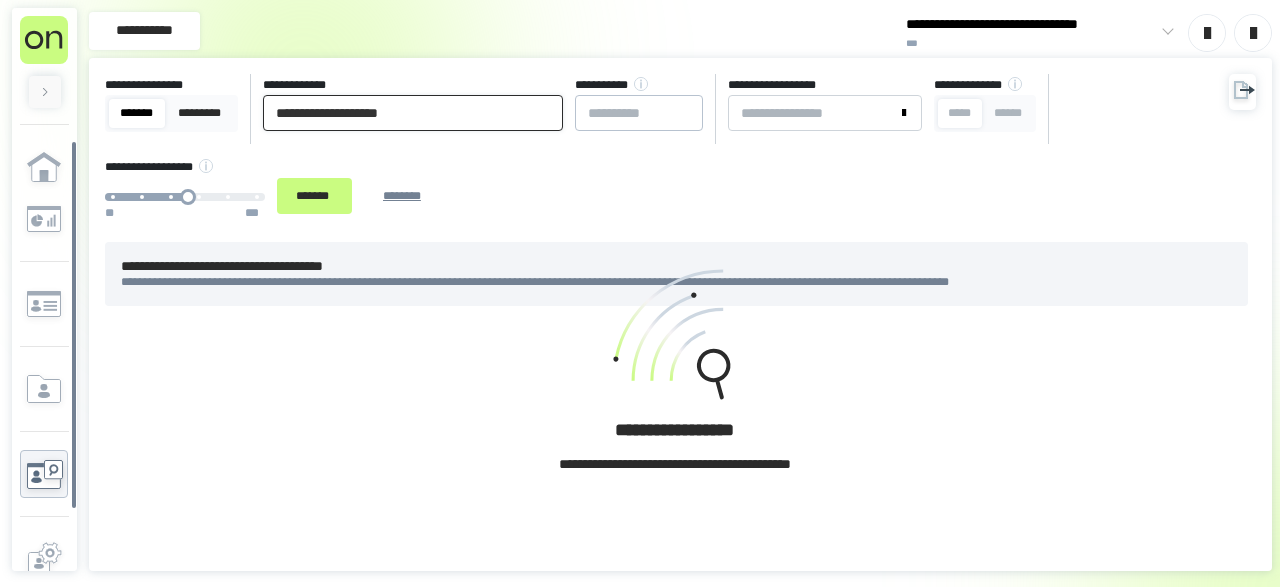 click on "**********" at bounding box center (413, 113) 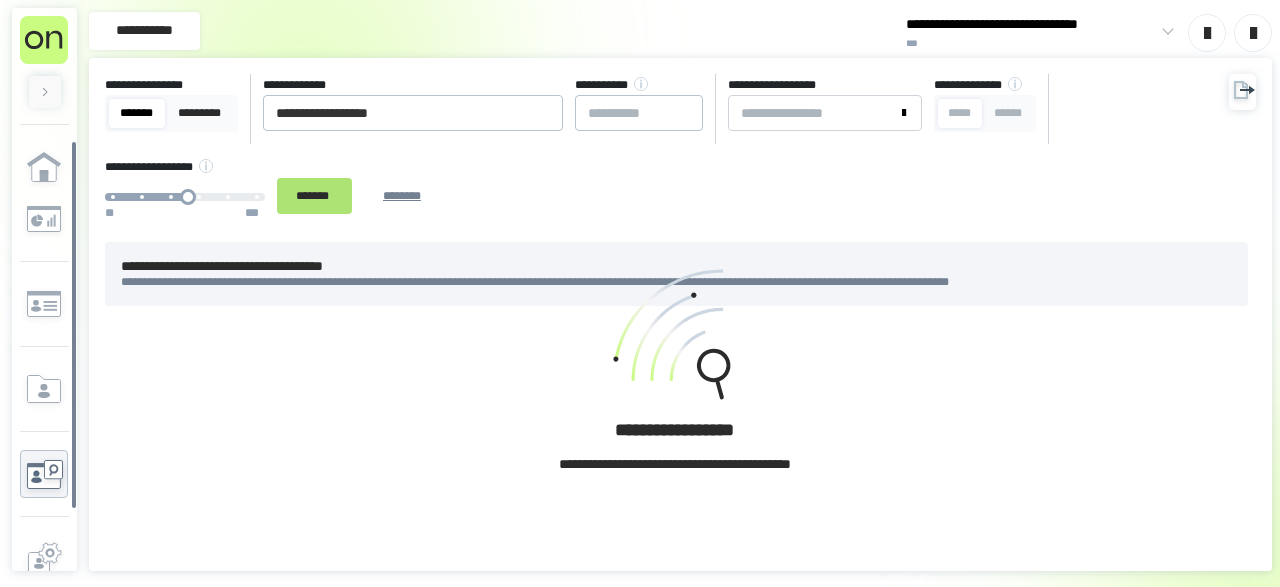 click on "*******" at bounding box center [314, 195] 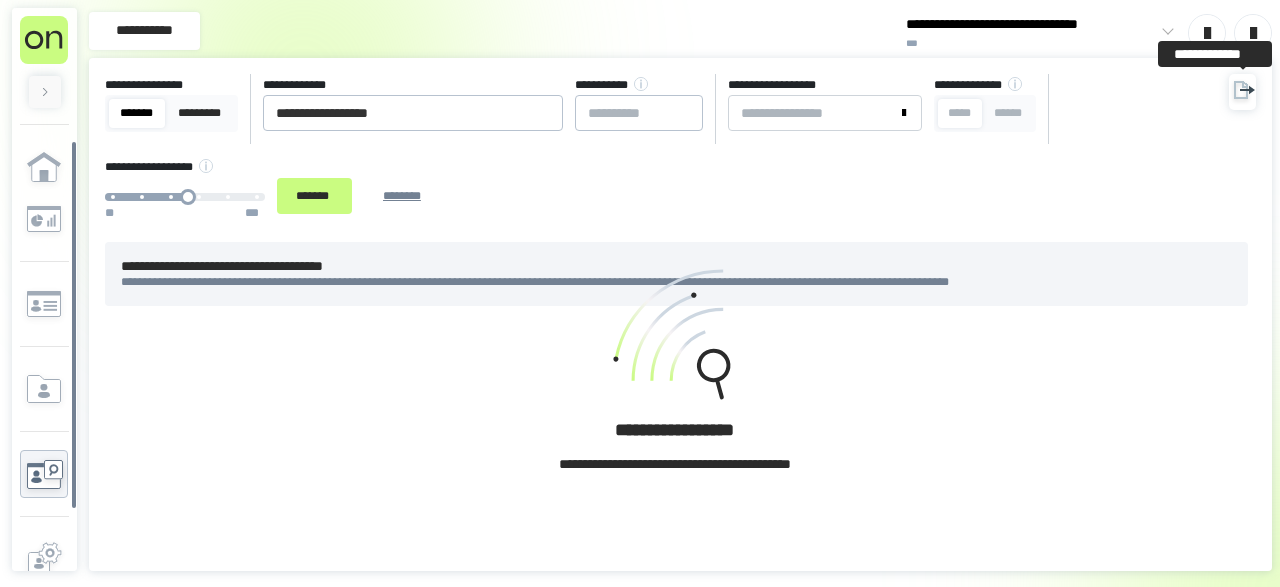 click 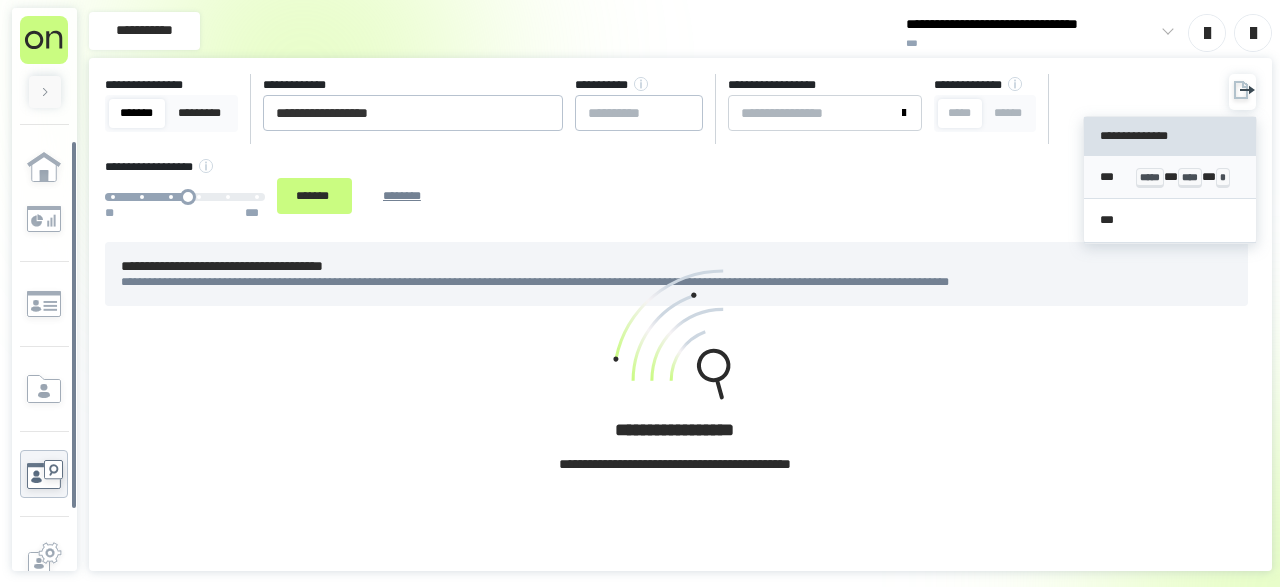 click on "*** ***** * **** *   *" at bounding box center (1169, 177) 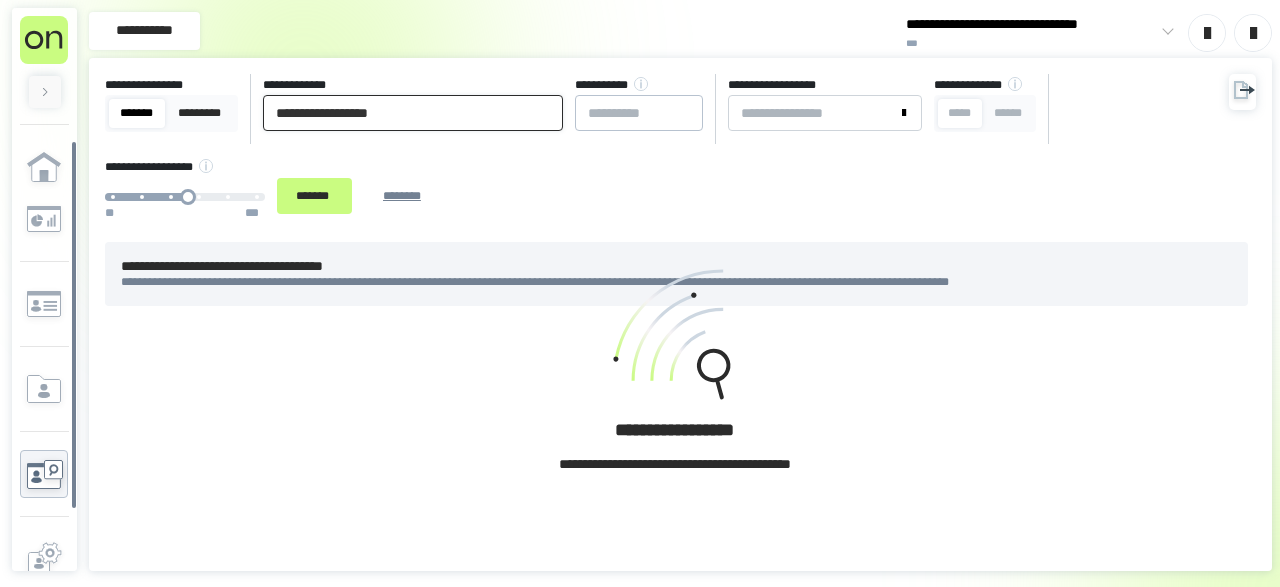 drag, startPoint x: 453, startPoint y: 112, endPoint x: 115, endPoint y: 108, distance: 338.02368 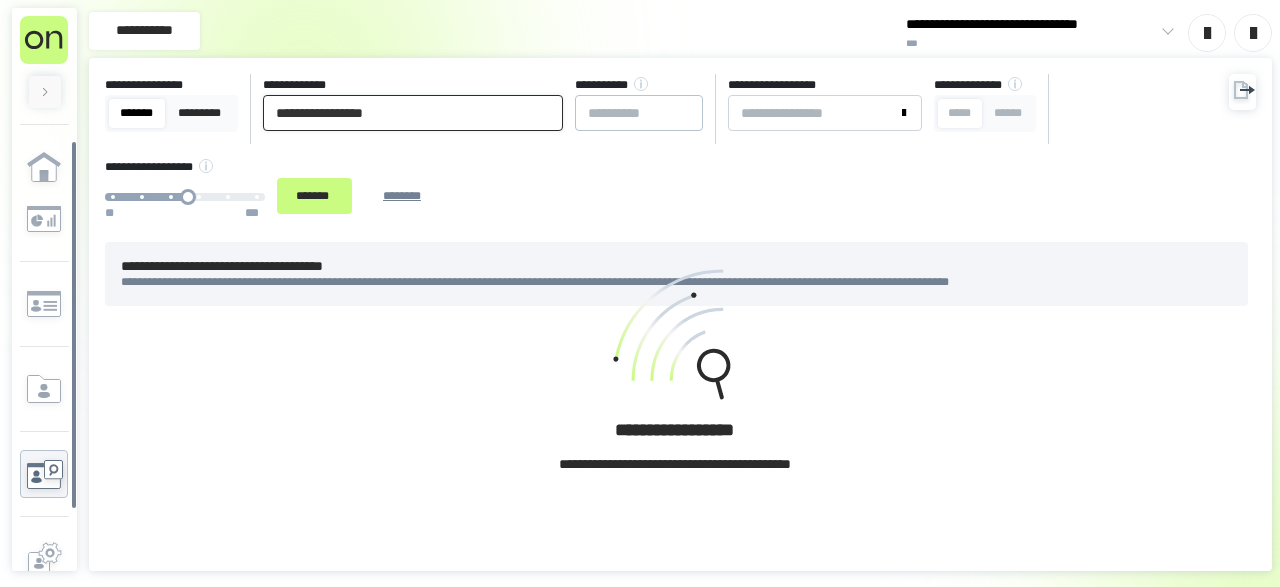 drag, startPoint x: 307, startPoint y: 119, endPoint x: 321, endPoint y: 124, distance: 14.866069 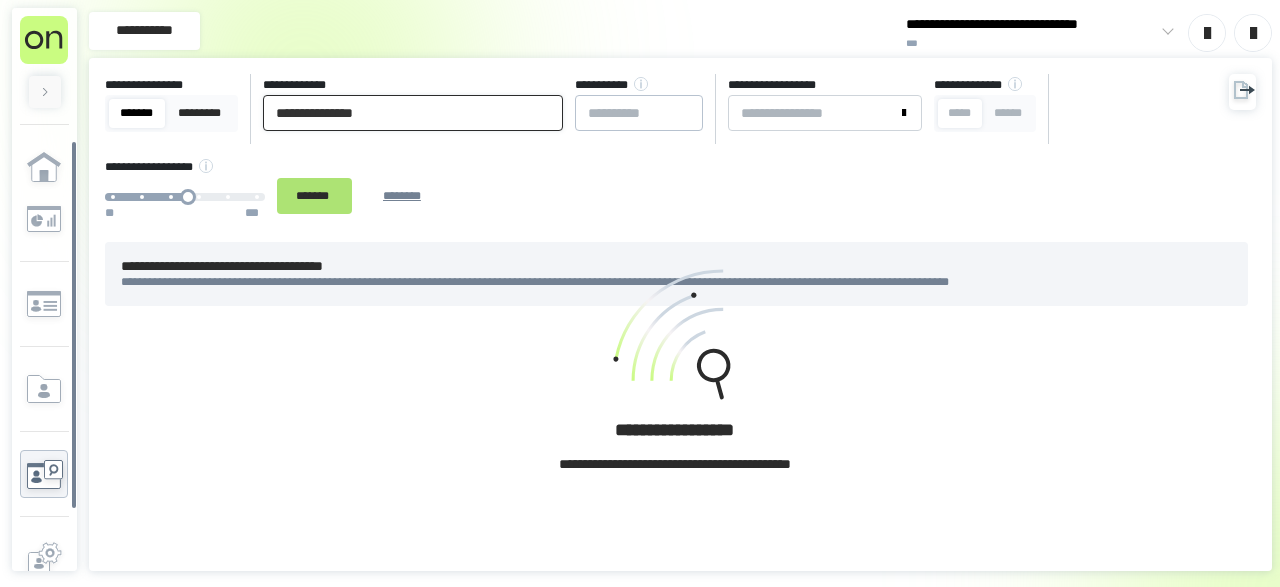 type on "**********" 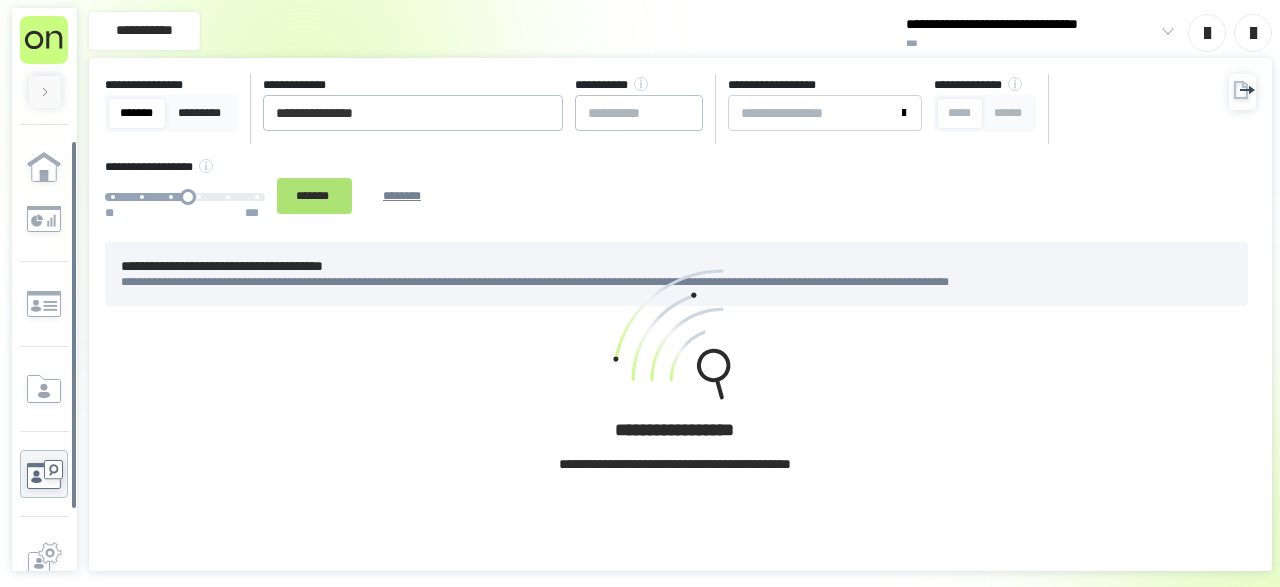 click on "*******" at bounding box center (314, 195) 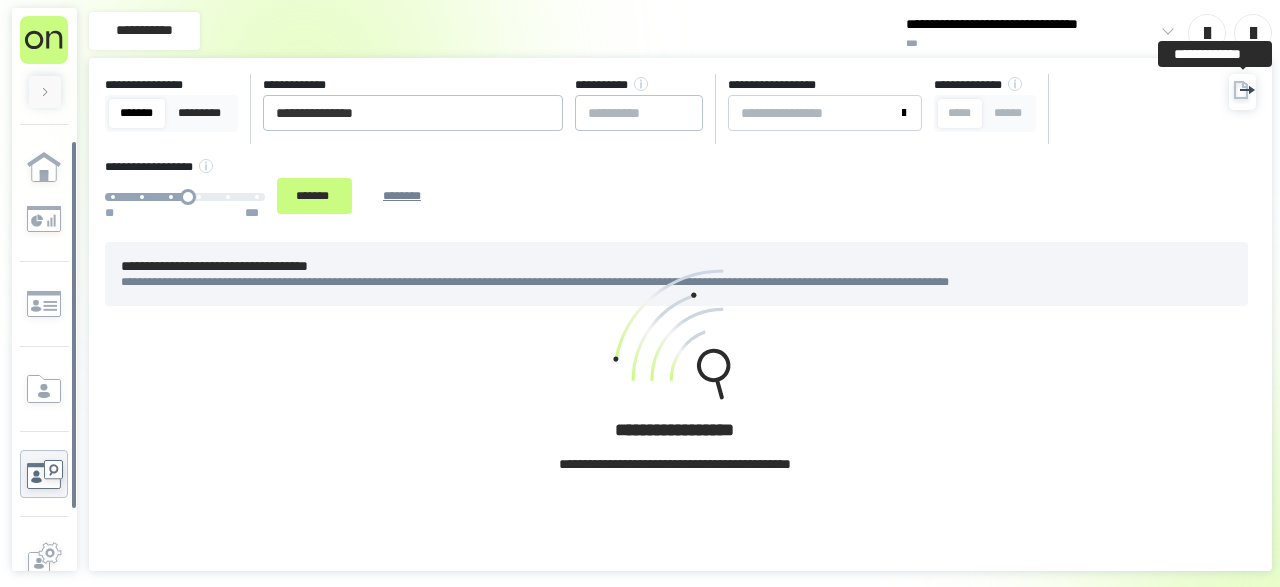 click 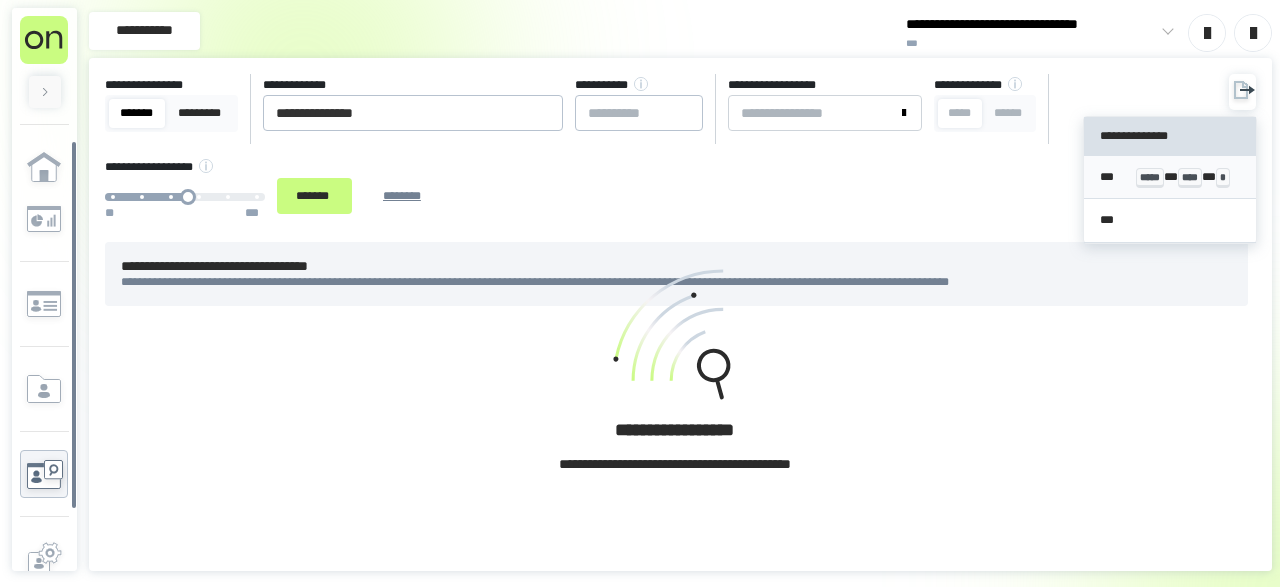 click on "*** ***** * **** *   *" at bounding box center (1169, 177) 